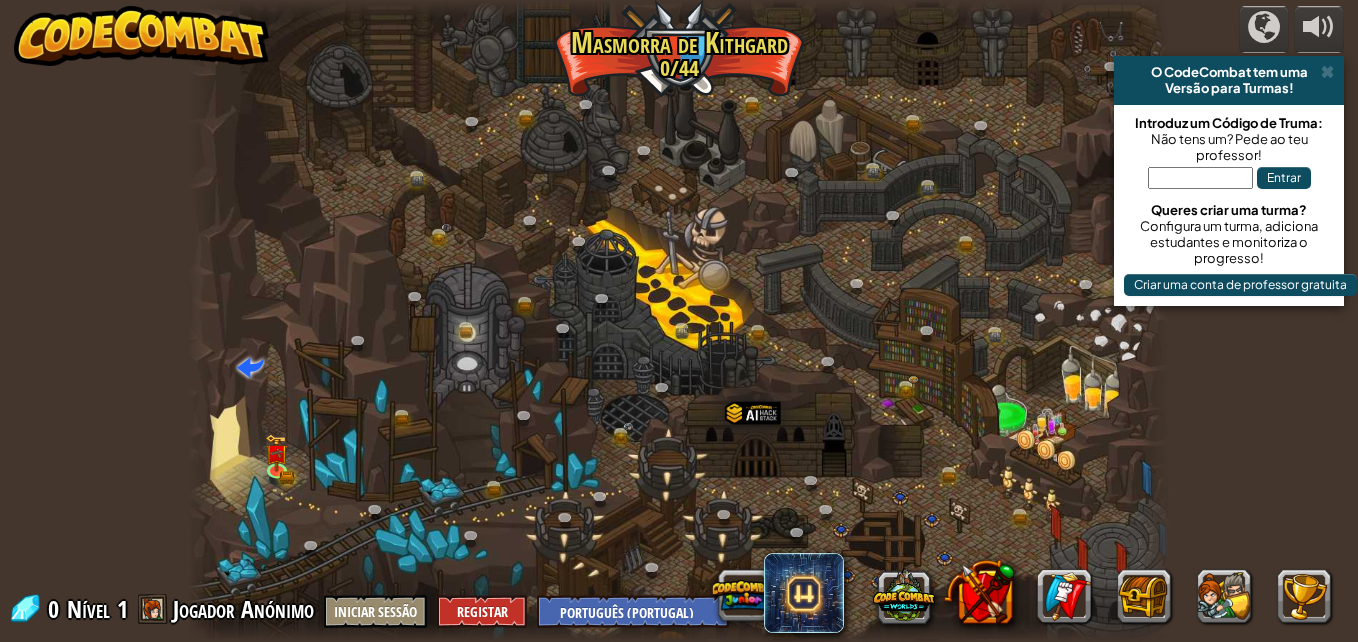 select on "pt-PT" 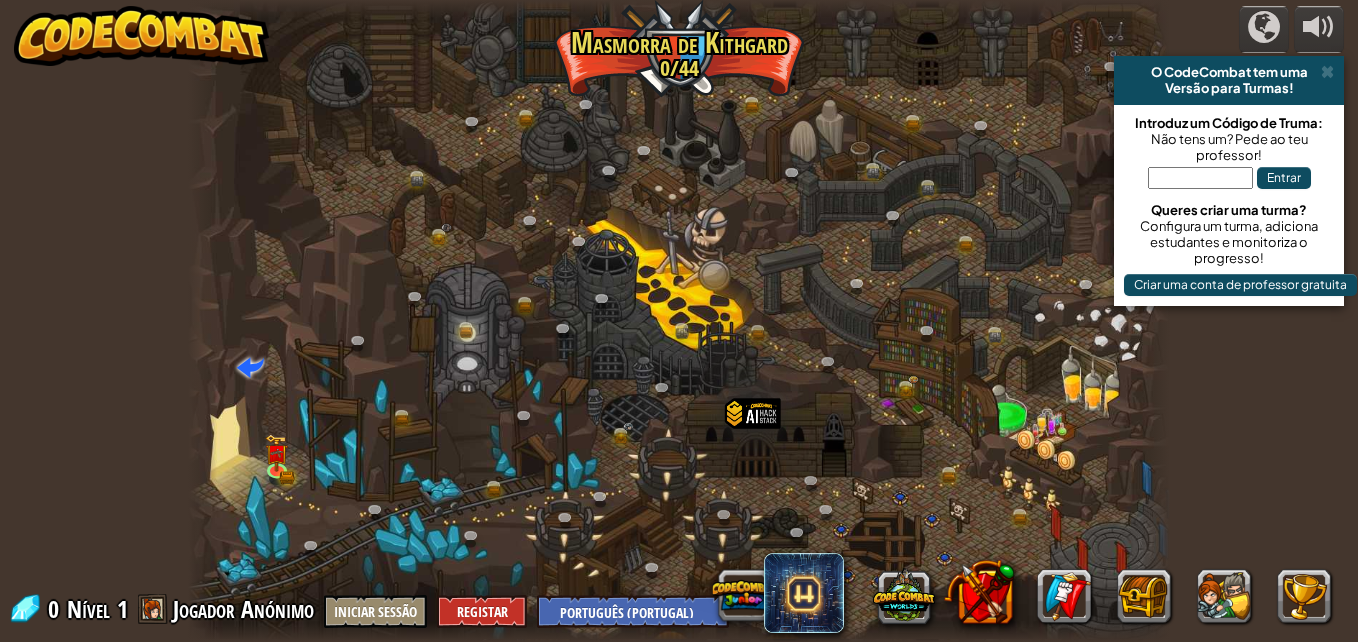 scroll, scrollTop: 0, scrollLeft: 0, axis: both 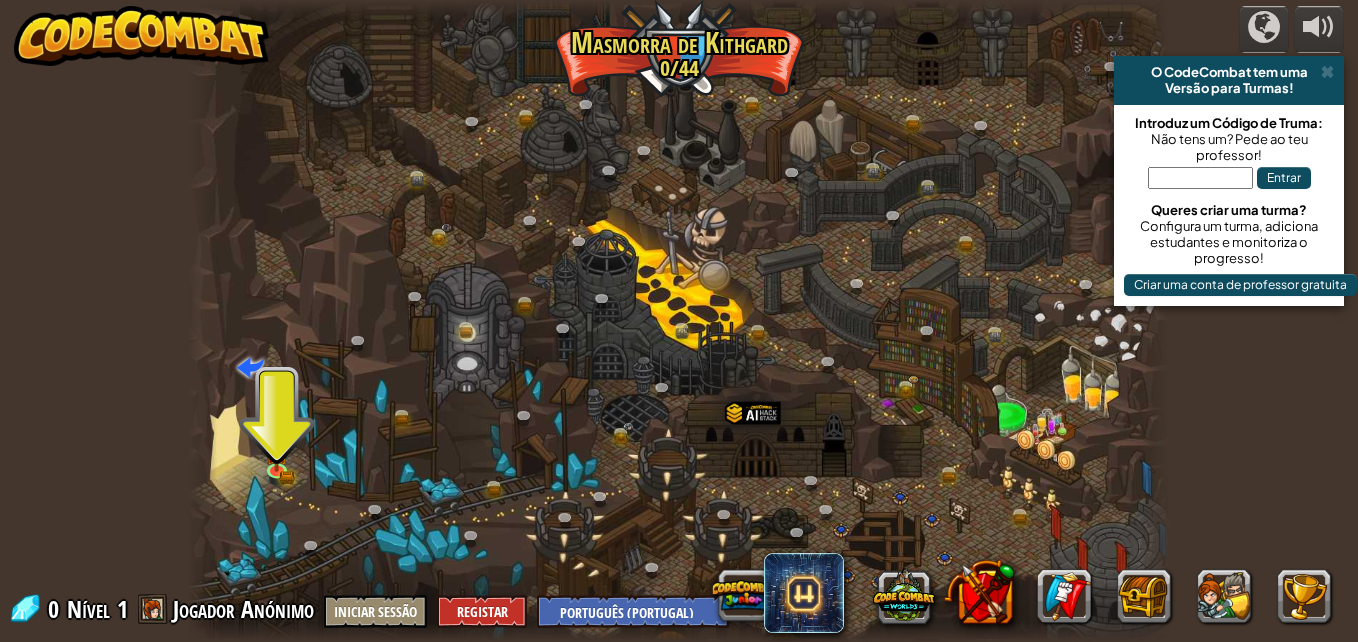 click at bounding box center (679, 321) 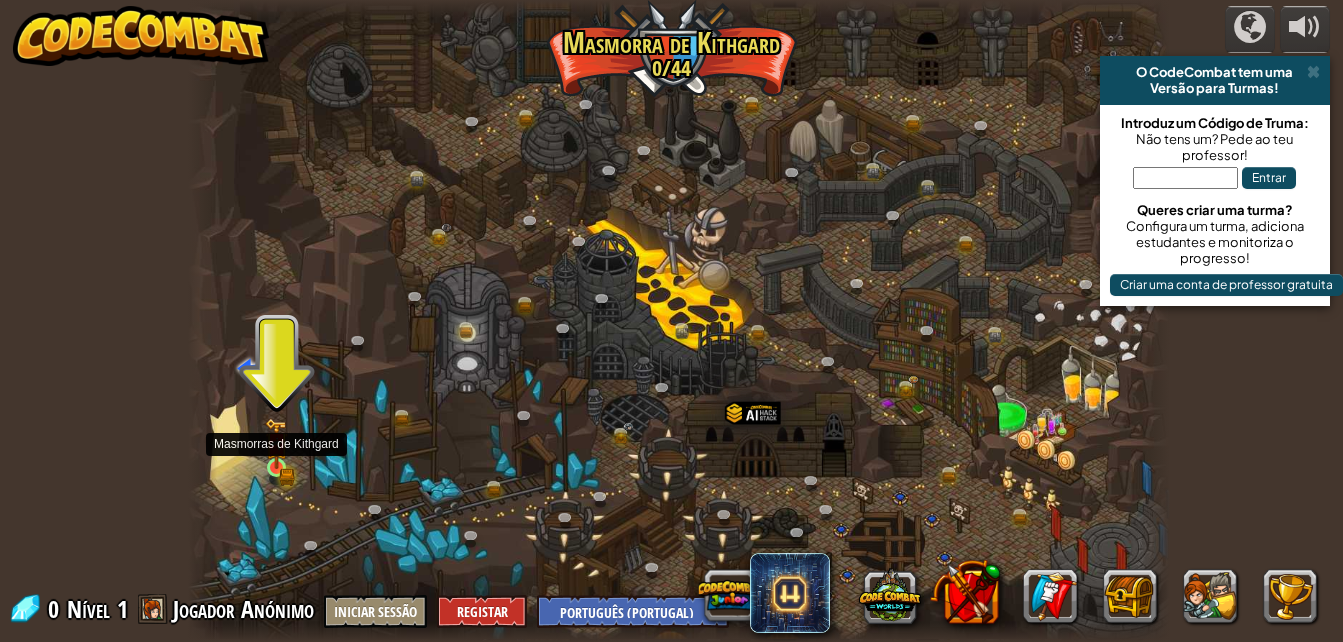 click at bounding box center (276, 443) 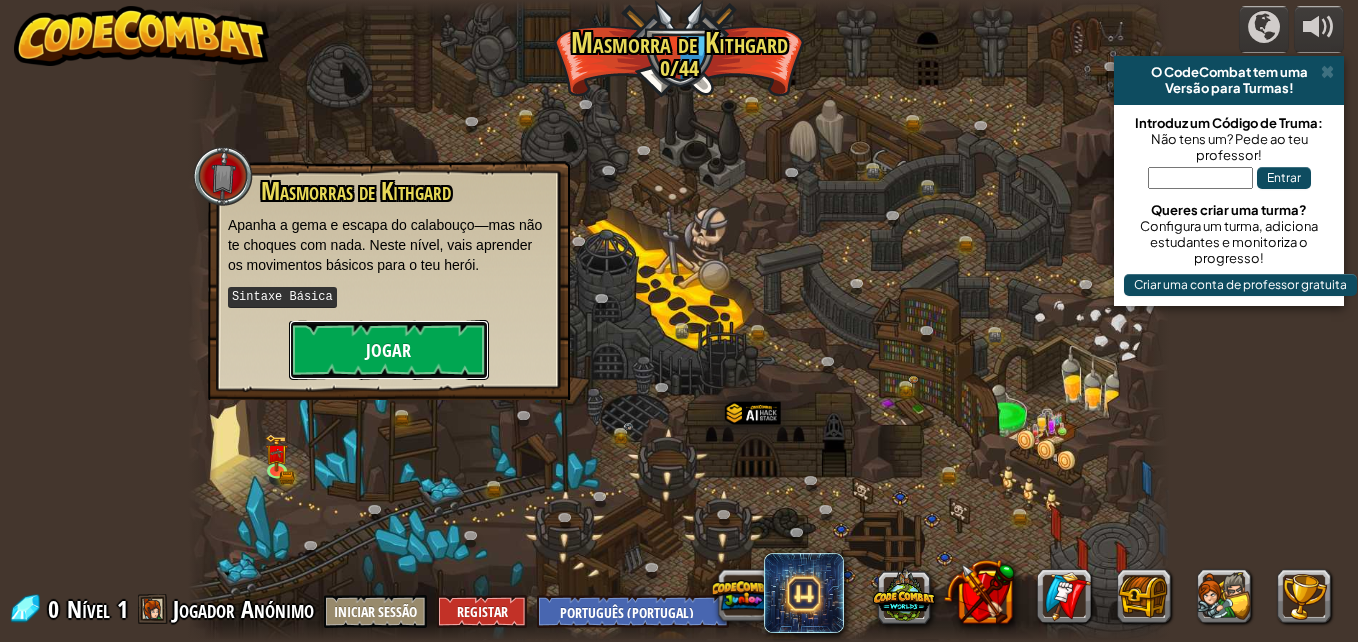 click on "Jogar" at bounding box center [389, 350] 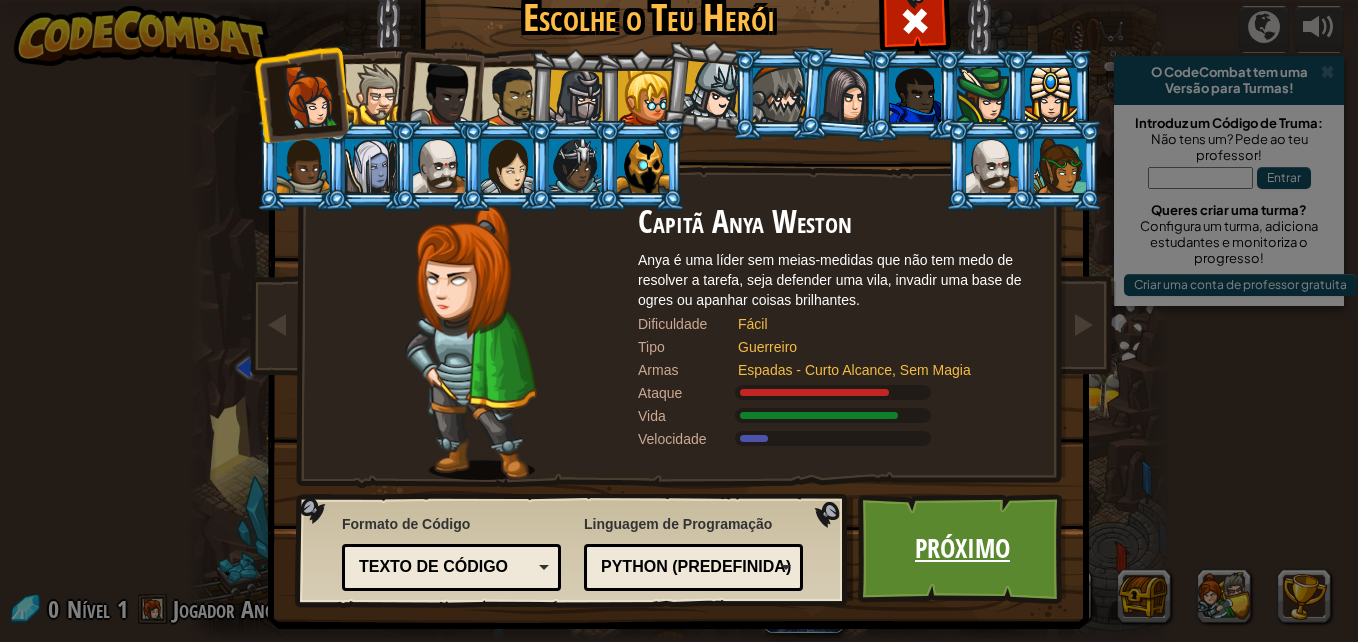 click on "Próximo" at bounding box center [962, 549] 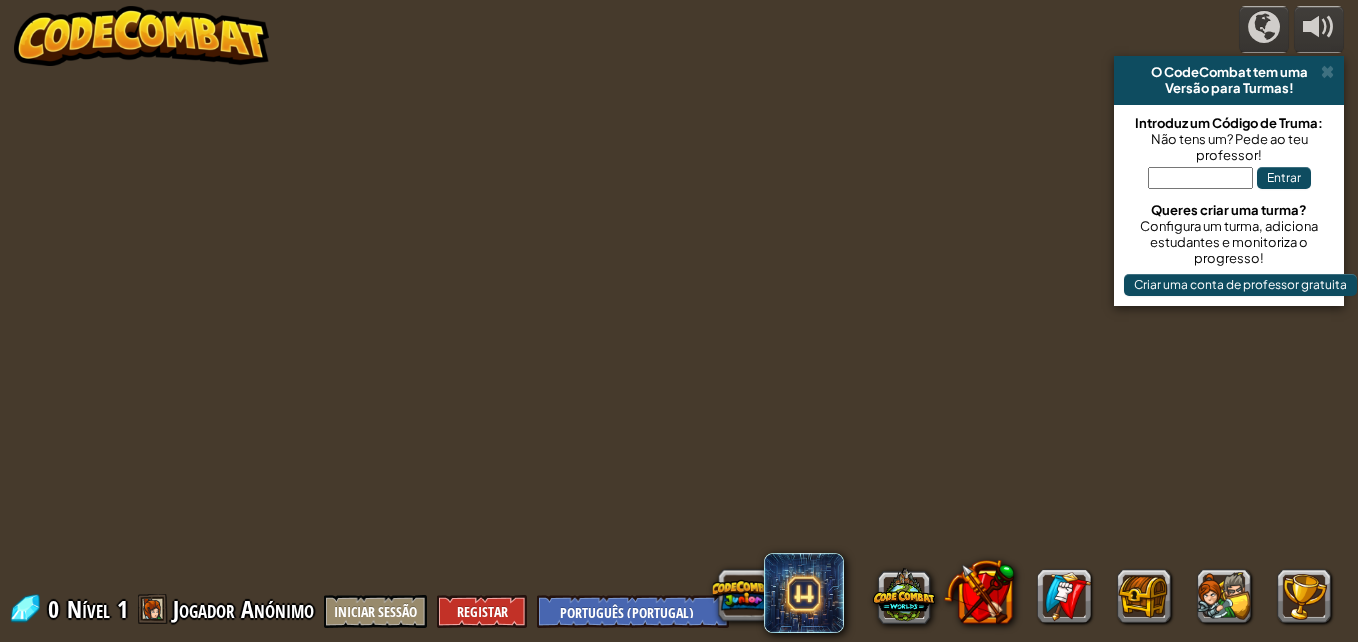 select on "pt-PT" 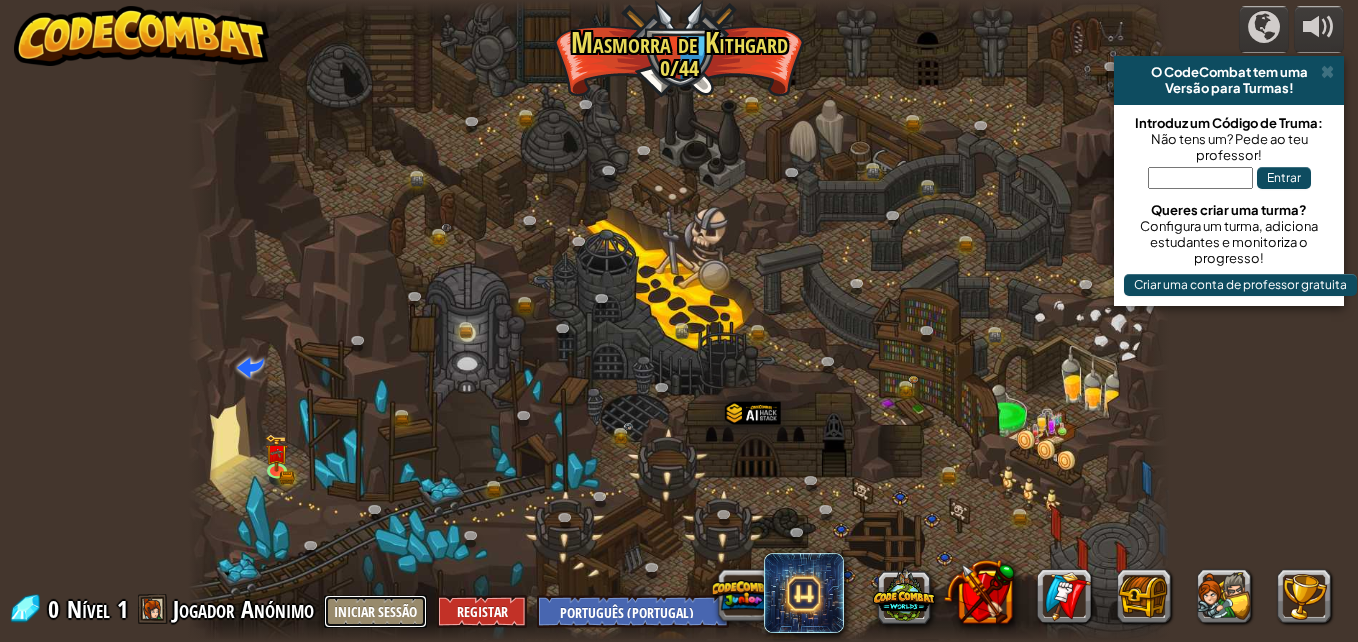 click on "Iniciar Sessão" at bounding box center [375, 611] 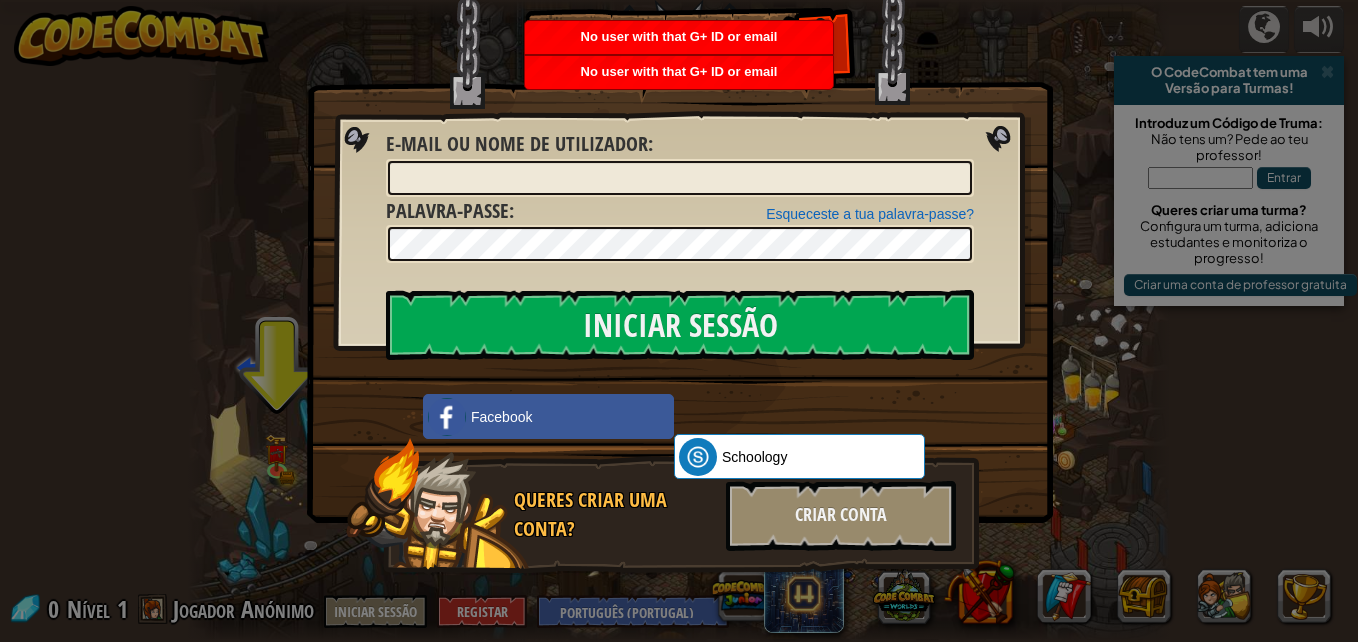 click on "Iniciar Sessão Erro Desconhecido E-mail ou nome de utilizador : Esqueceste a tua palavra-passe? Palavra-passe : Iniciar Sessão A Iniciar Sessão Facebook Schoology ClassLink Queres criar uma conta? Criar Conta" at bounding box center (679, 321) 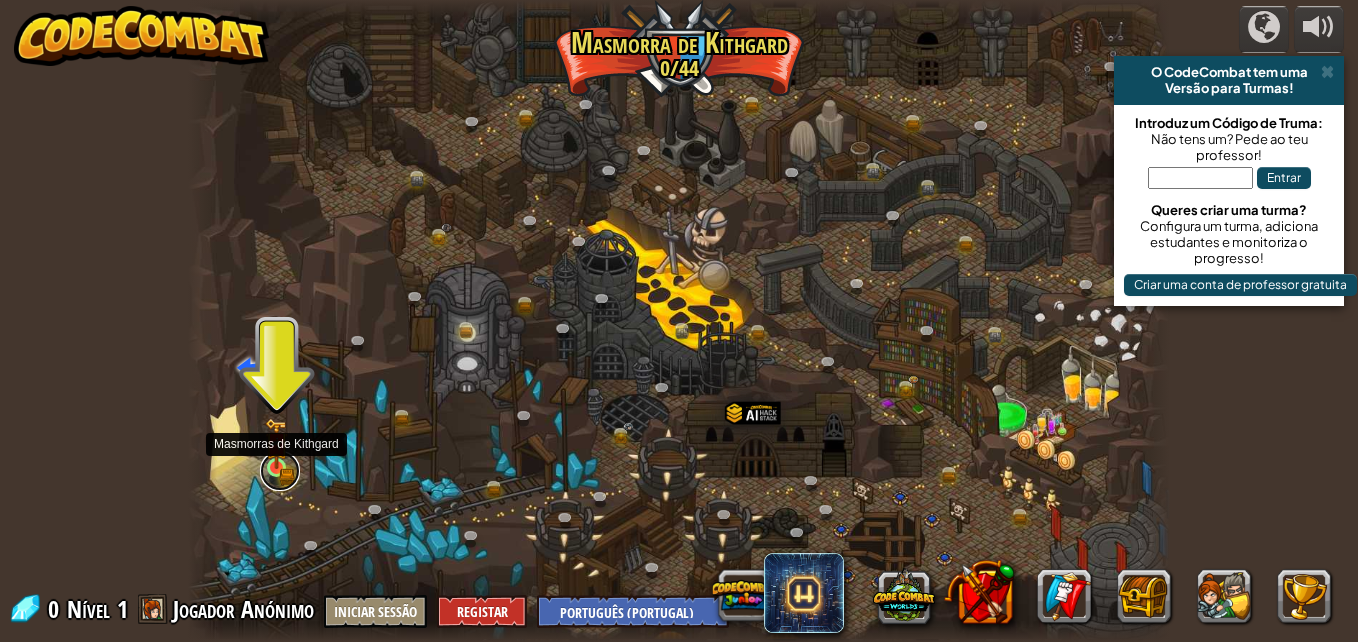 click at bounding box center [280, 471] 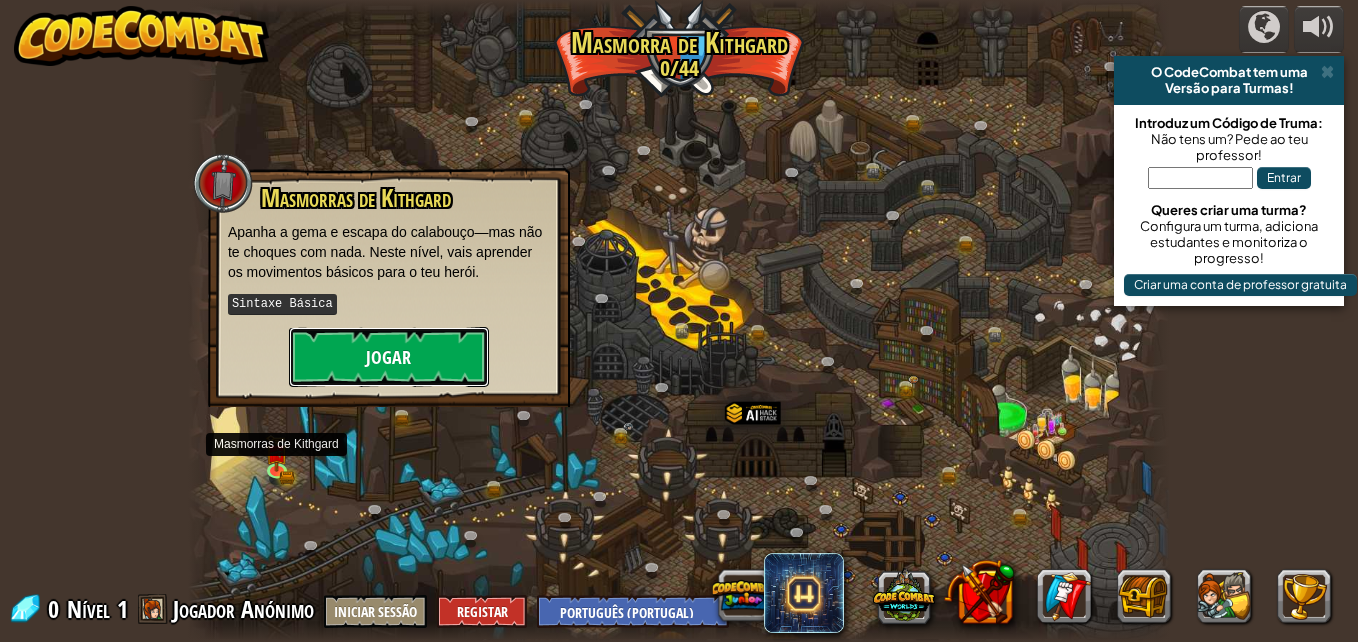 click on "Jogar" at bounding box center [389, 357] 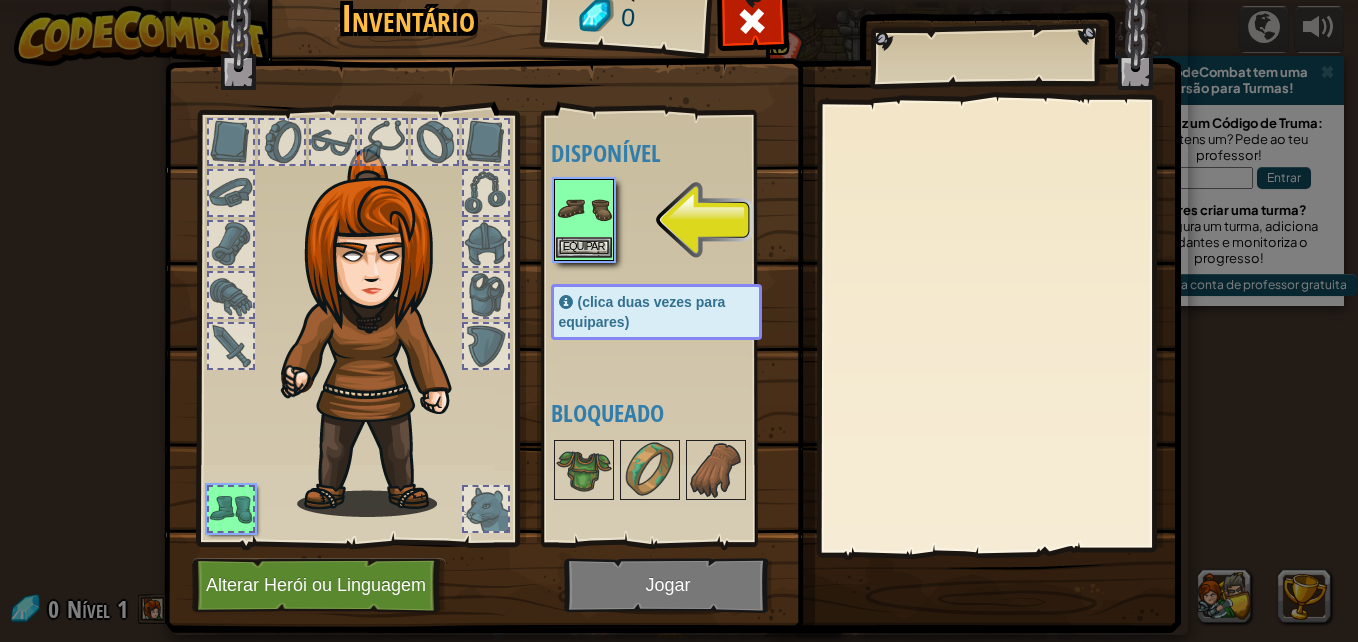 click at bounding box center [584, 209] 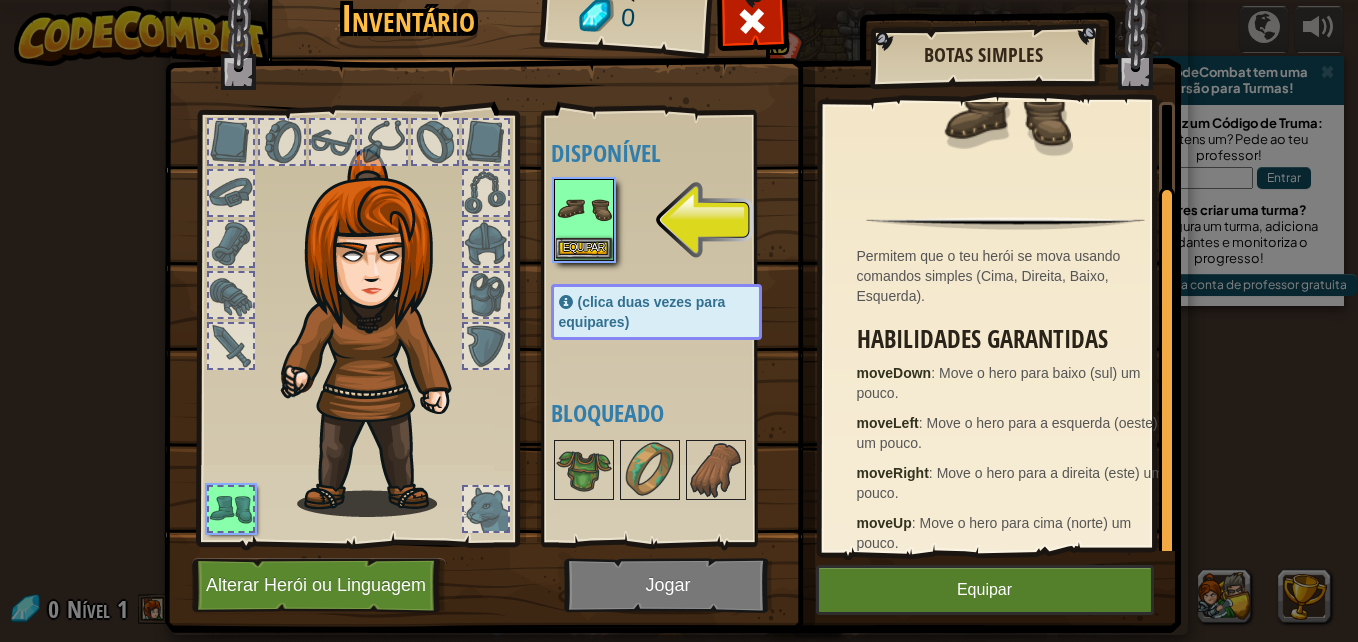 scroll, scrollTop: 86, scrollLeft: 0, axis: vertical 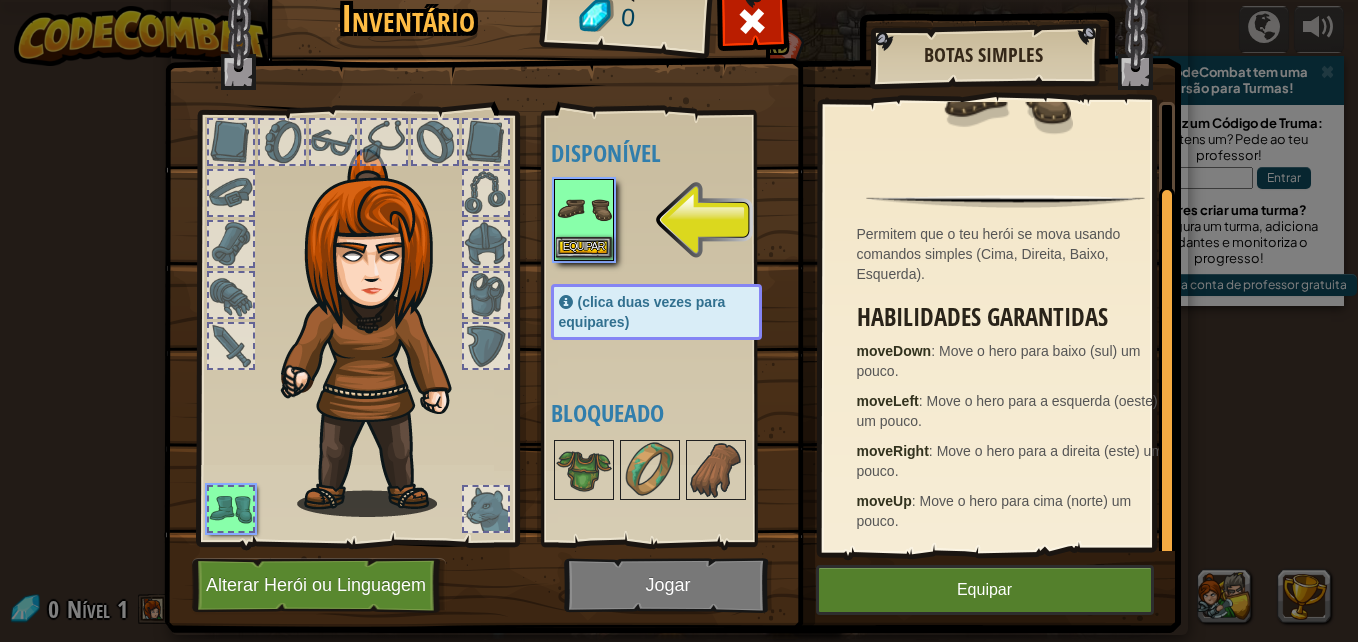 click at bounding box center [584, 209] 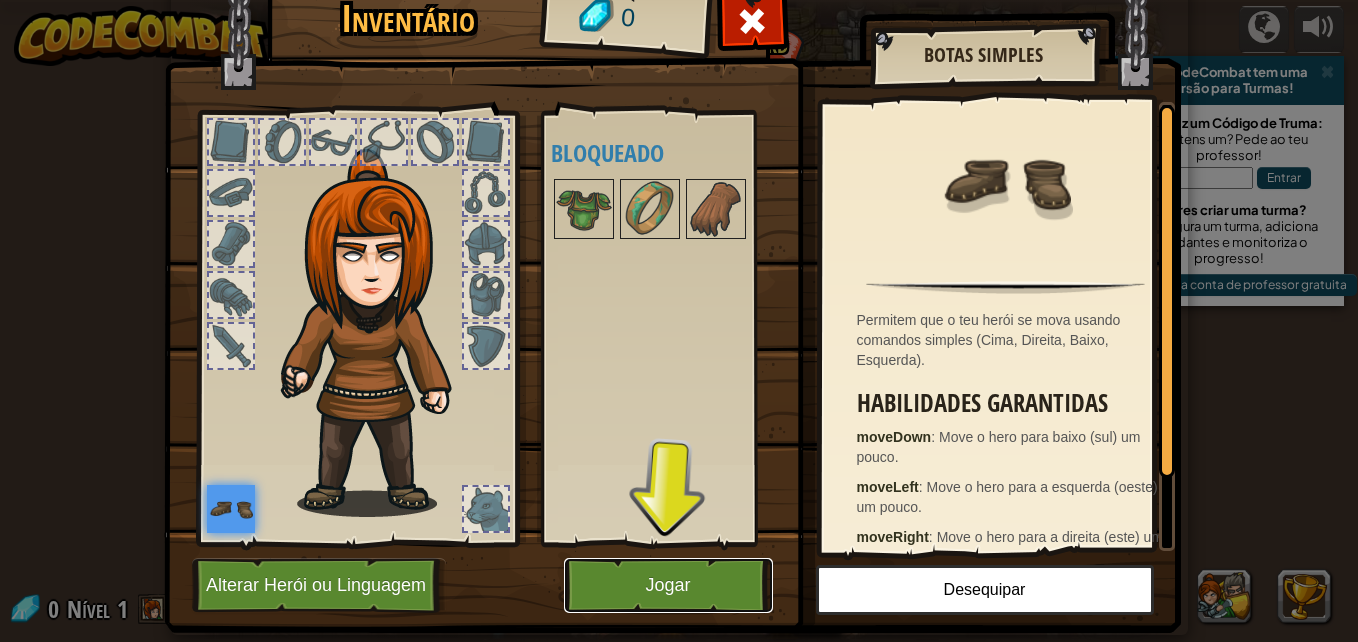 click on "Jogar" at bounding box center (668, 585) 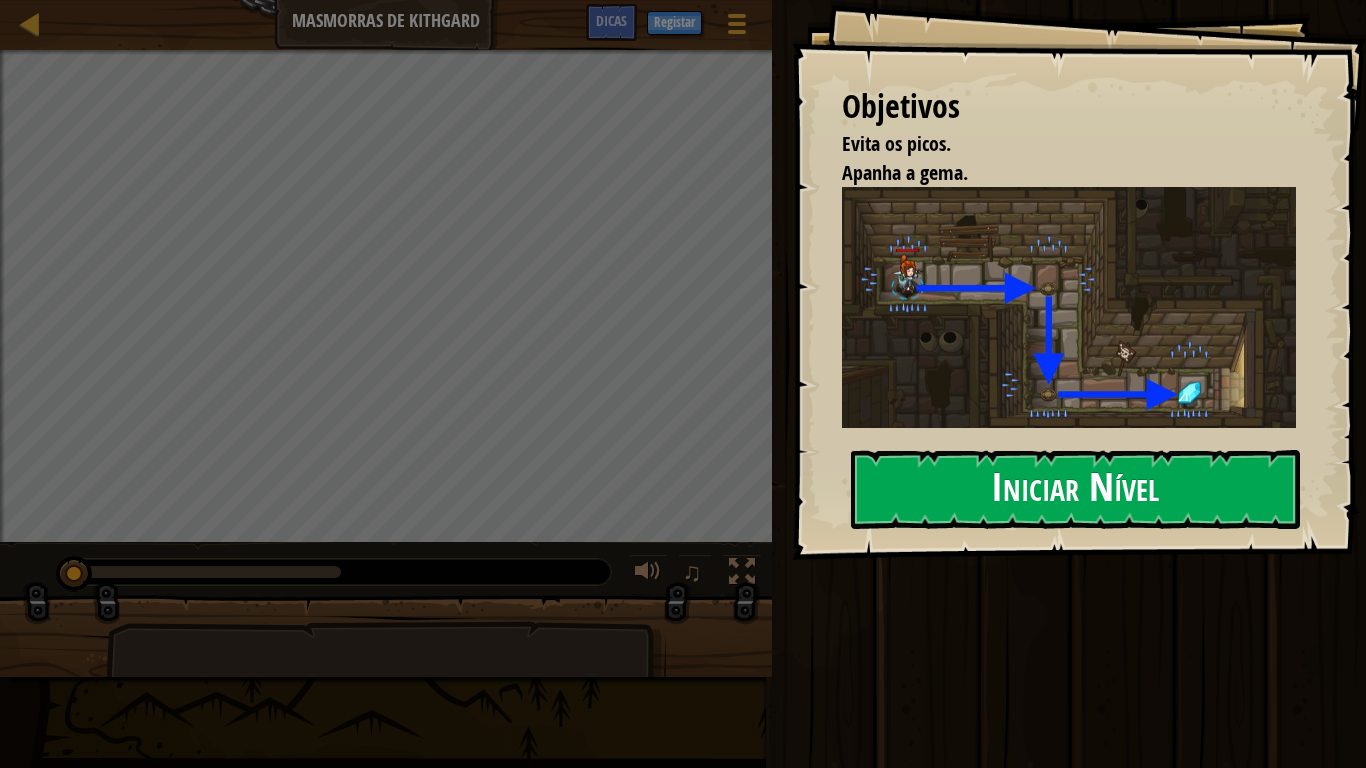 click on "Iniciar Nível" at bounding box center [1075, 489] 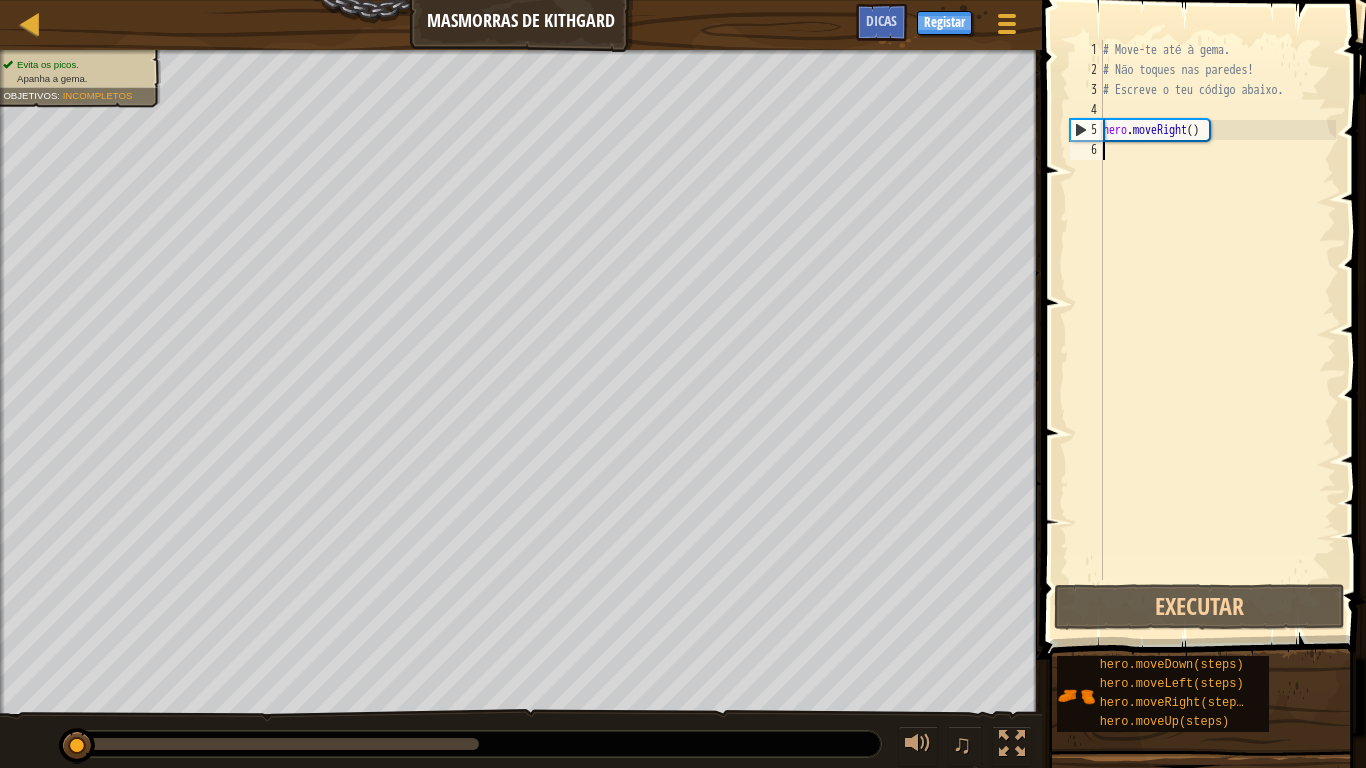 click on "# Move-te até à gema. # Não toques nas paredes! # Escreve o teu código abaixo. hero . moveRight ( )" at bounding box center (1217, 330) 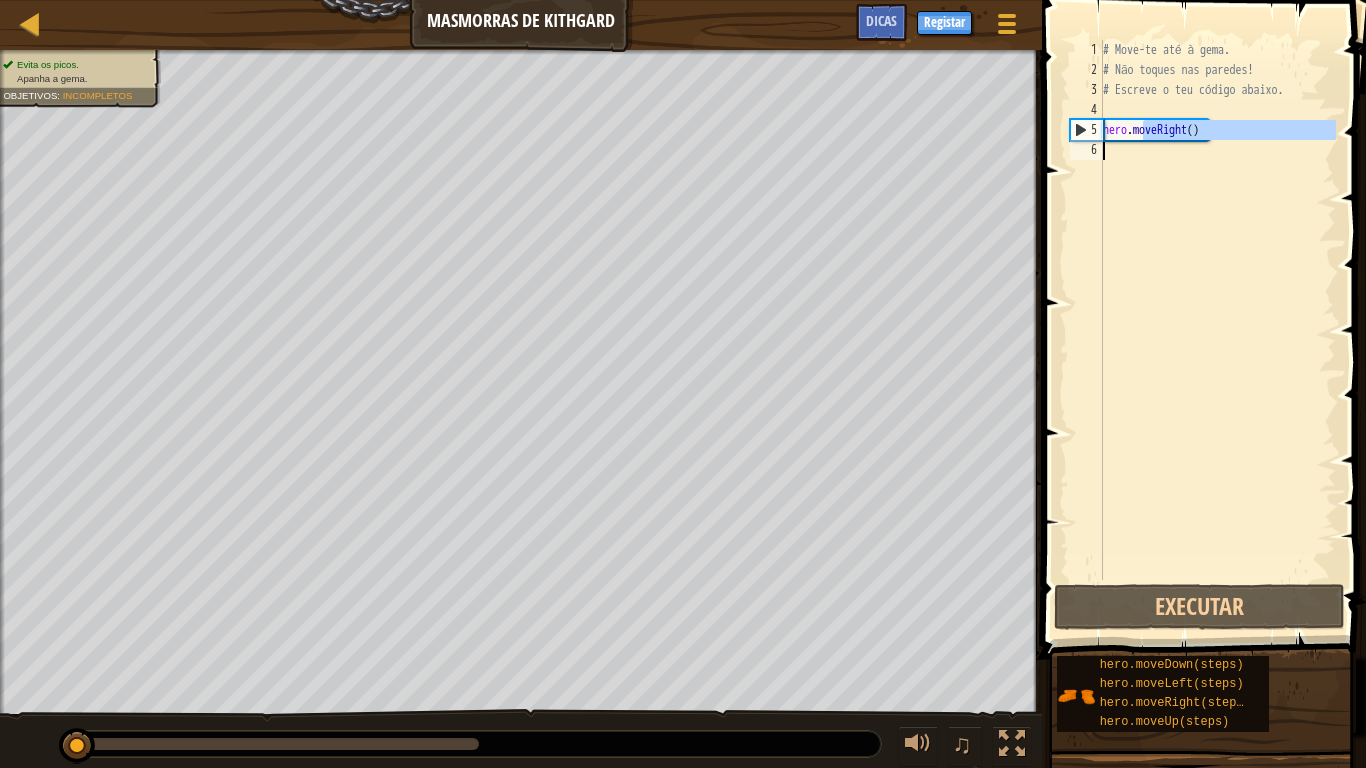drag, startPoint x: 1142, startPoint y: 134, endPoint x: 1184, endPoint y: 145, distance: 43.416588 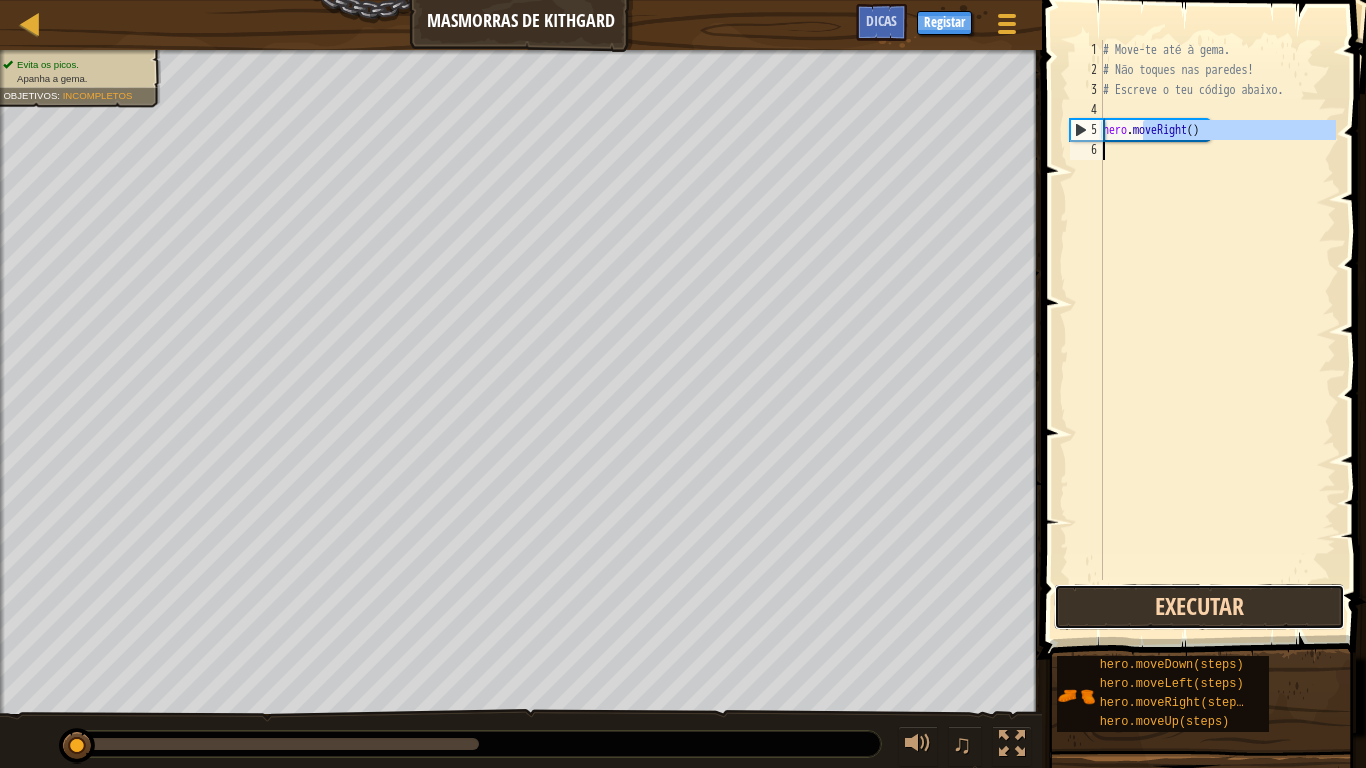 click on "Executar" at bounding box center (1199, 607) 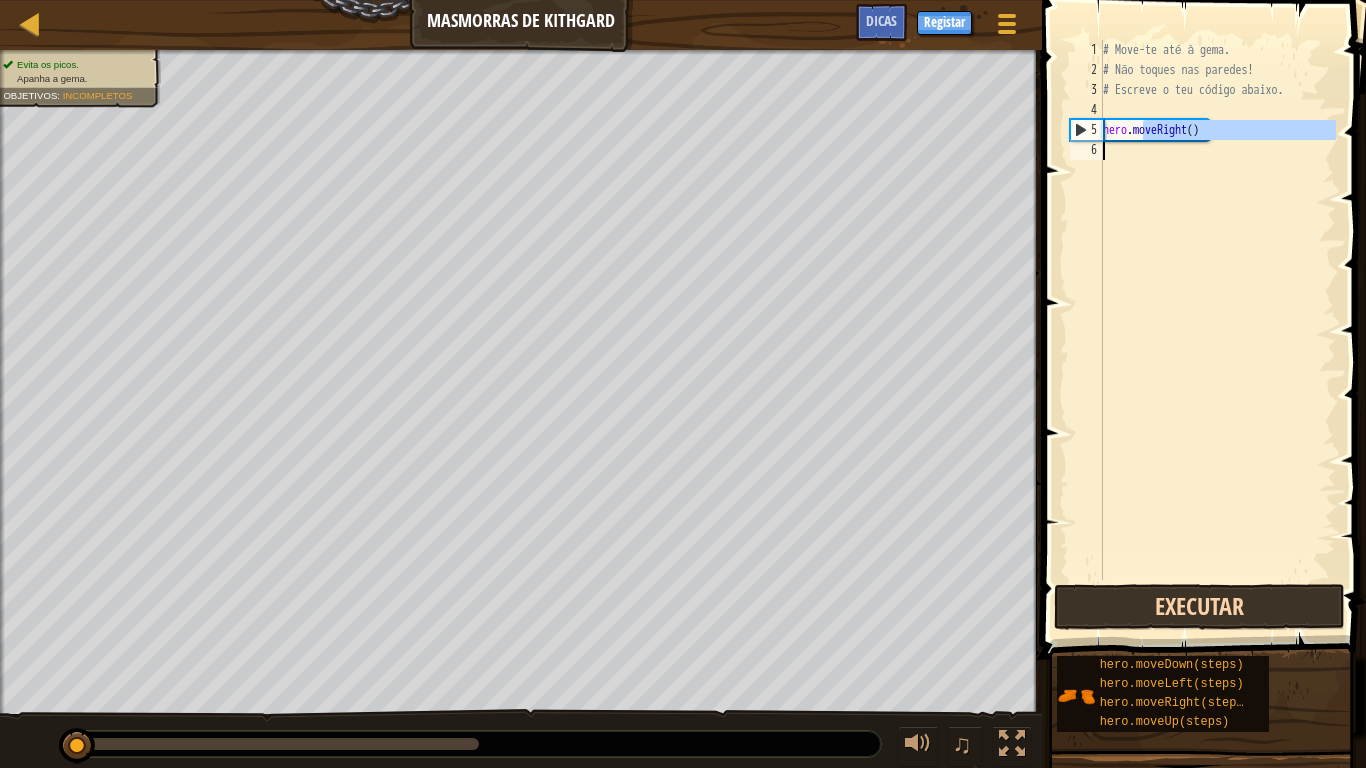 type 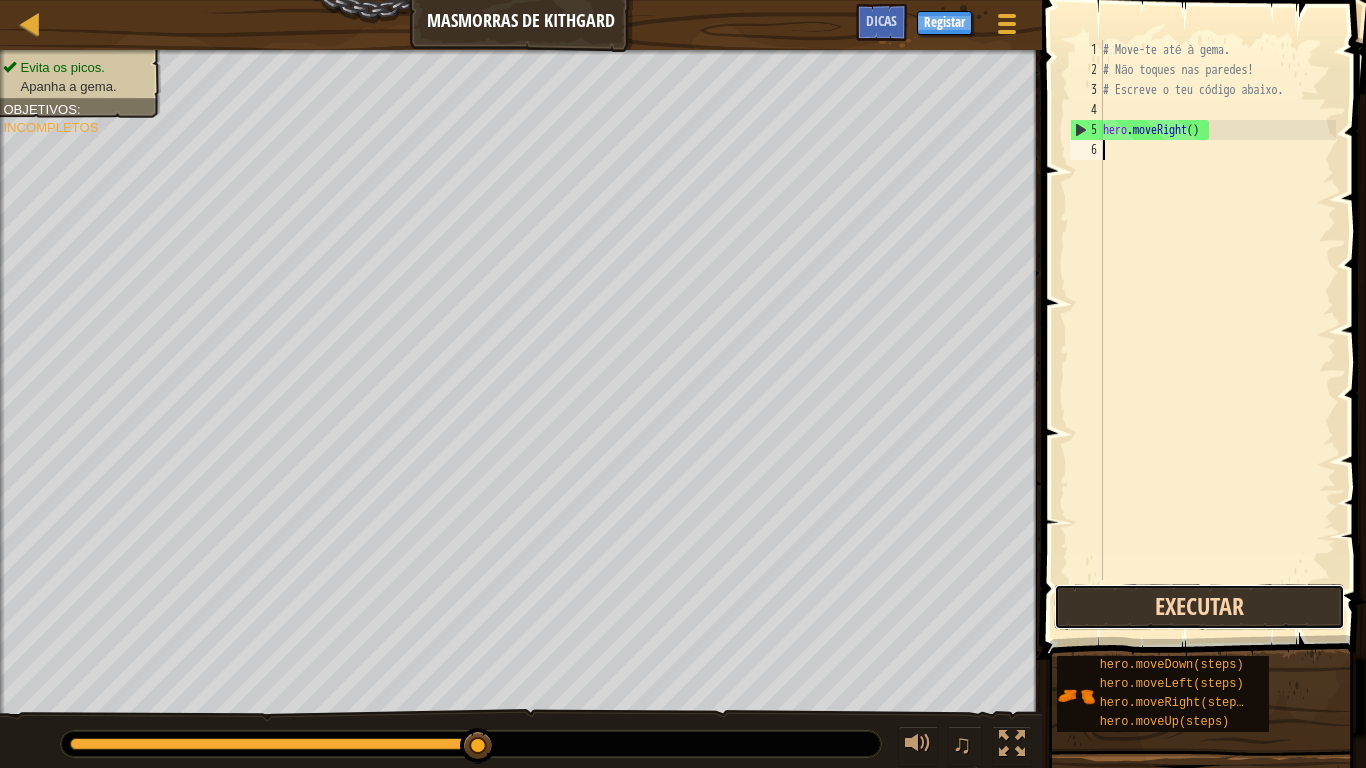 click on "Executar" at bounding box center [1199, 607] 